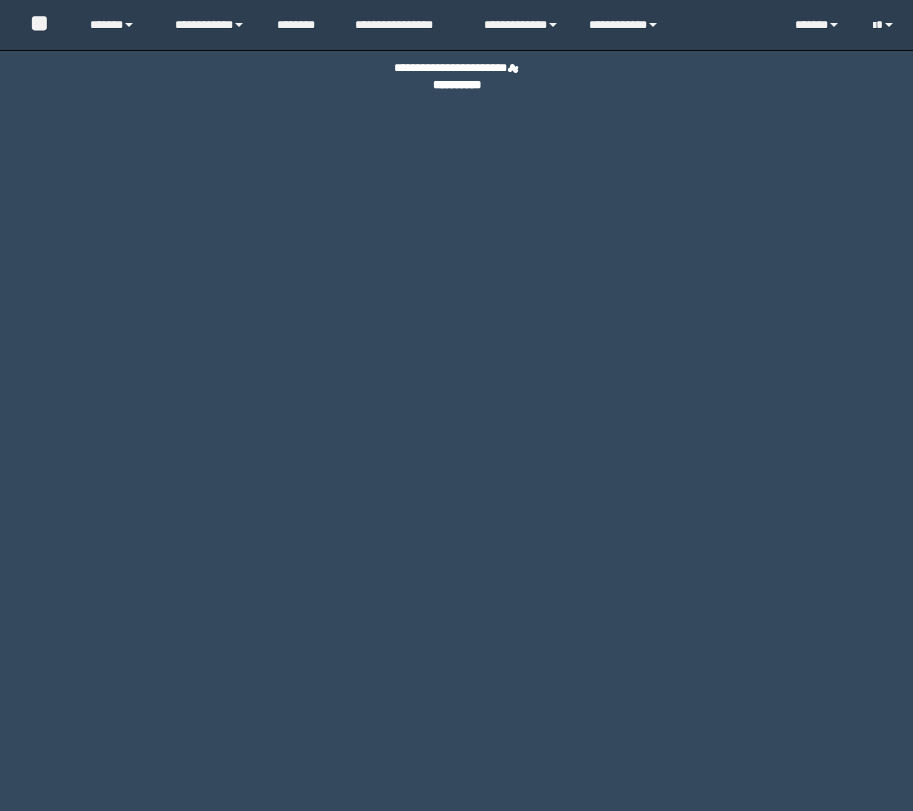 scroll, scrollTop: 0, scrollLeft: 0, axis: both 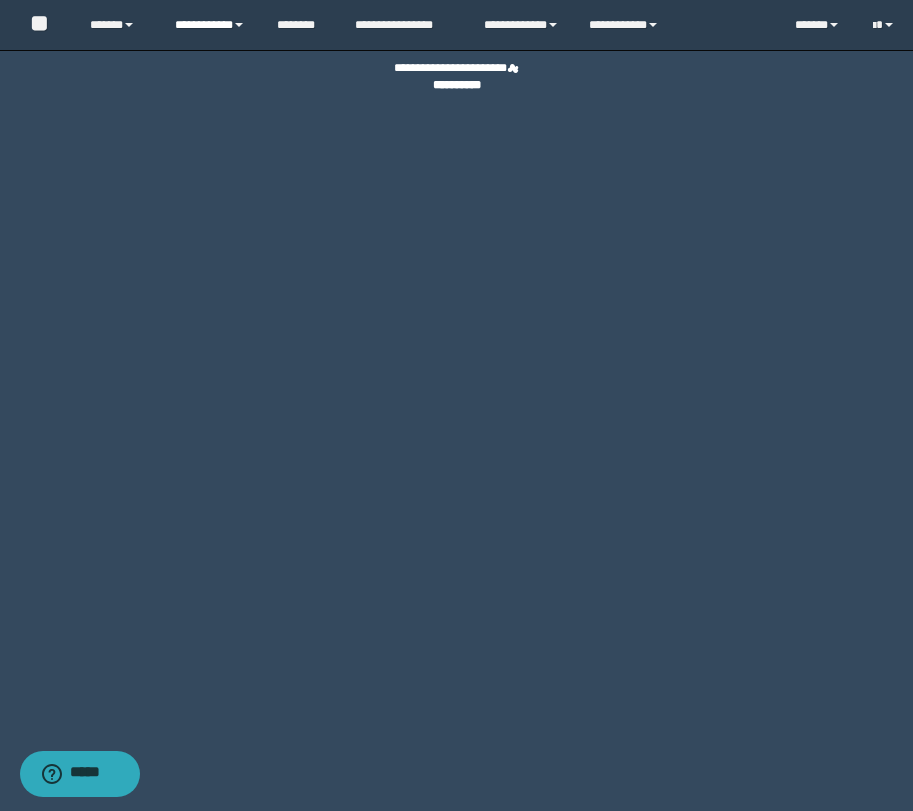 click on "**********" at bounding box center (210, 25) 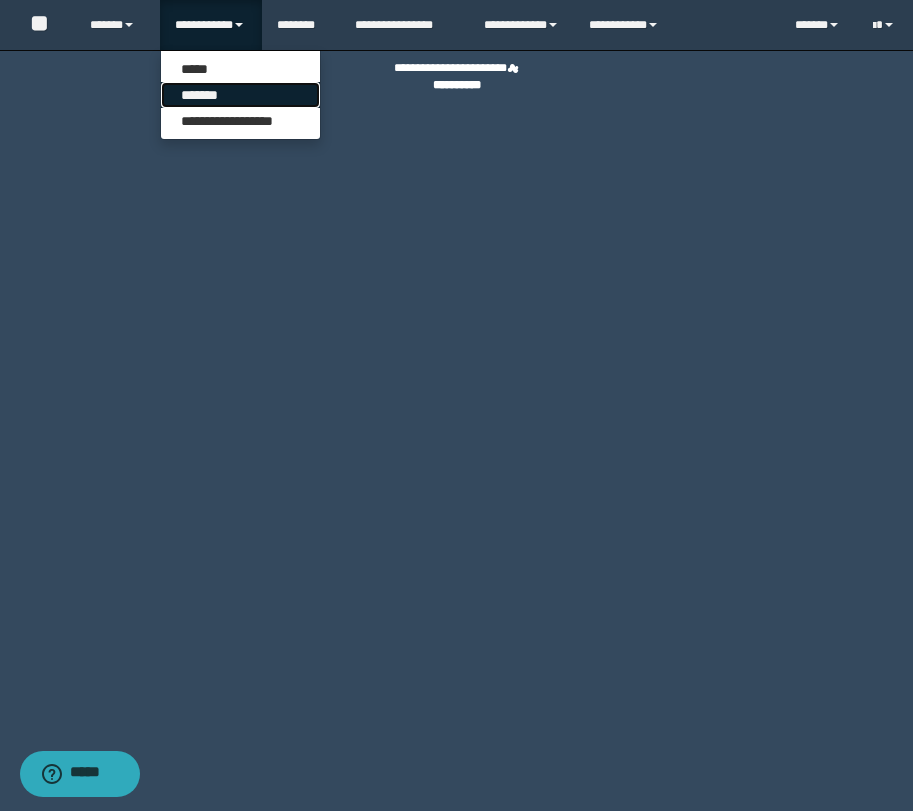 click on "*******" at bounding box center (240, 95) 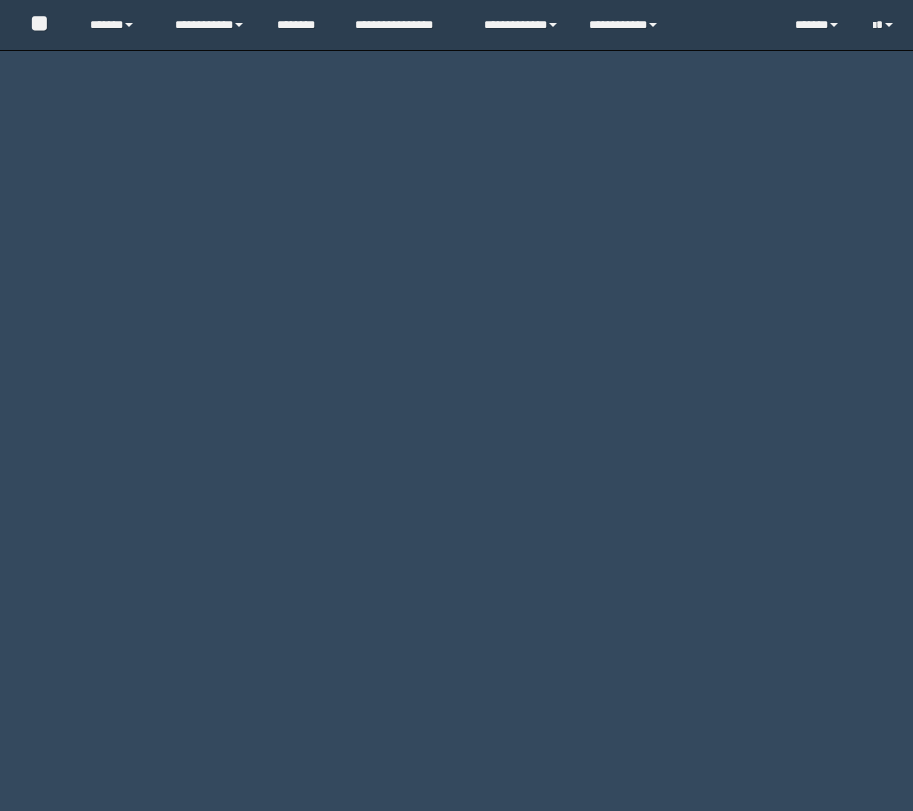 scroll, scrollTop: 0, scrollLeft: 0, axis: both 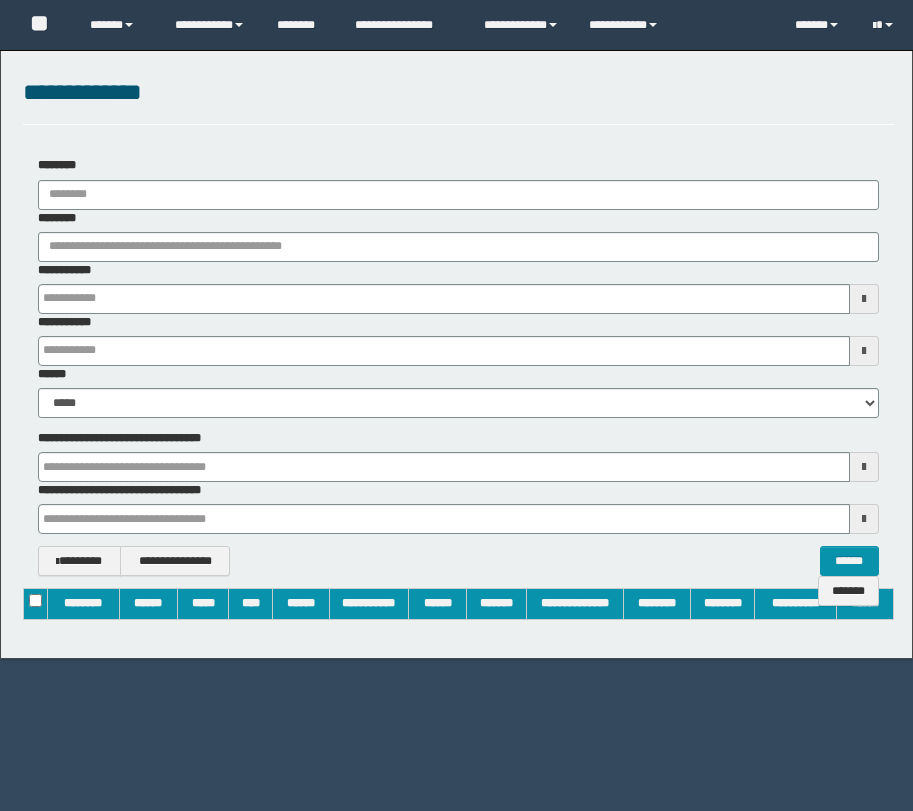 type on "**********" 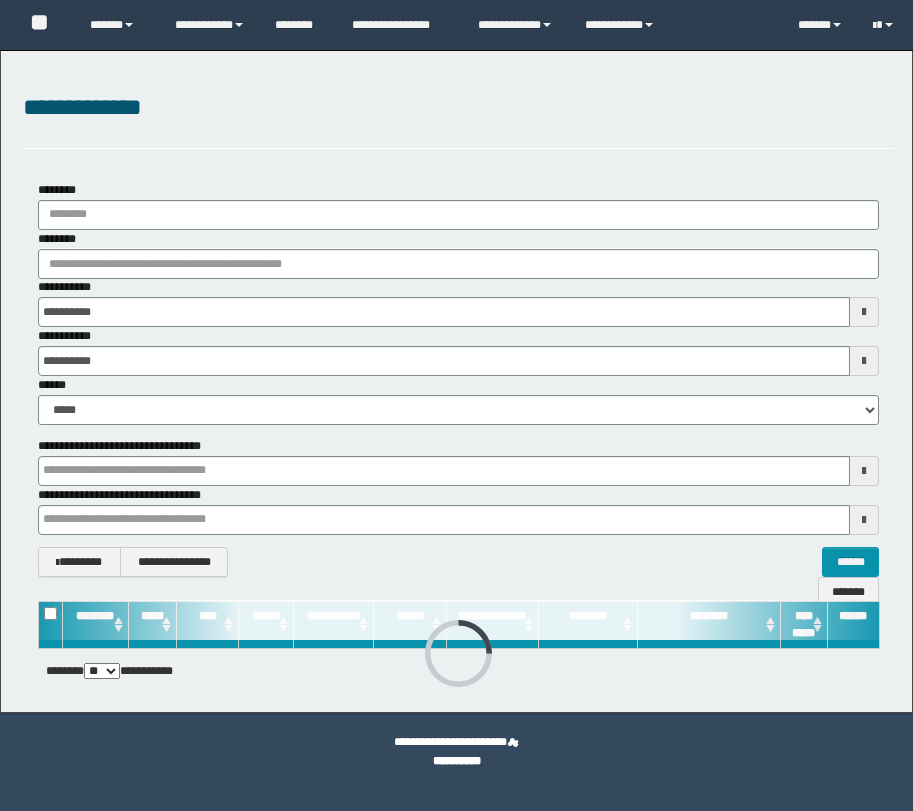scroll, scrollTop: 0, scrollLeft: 0, axis: both 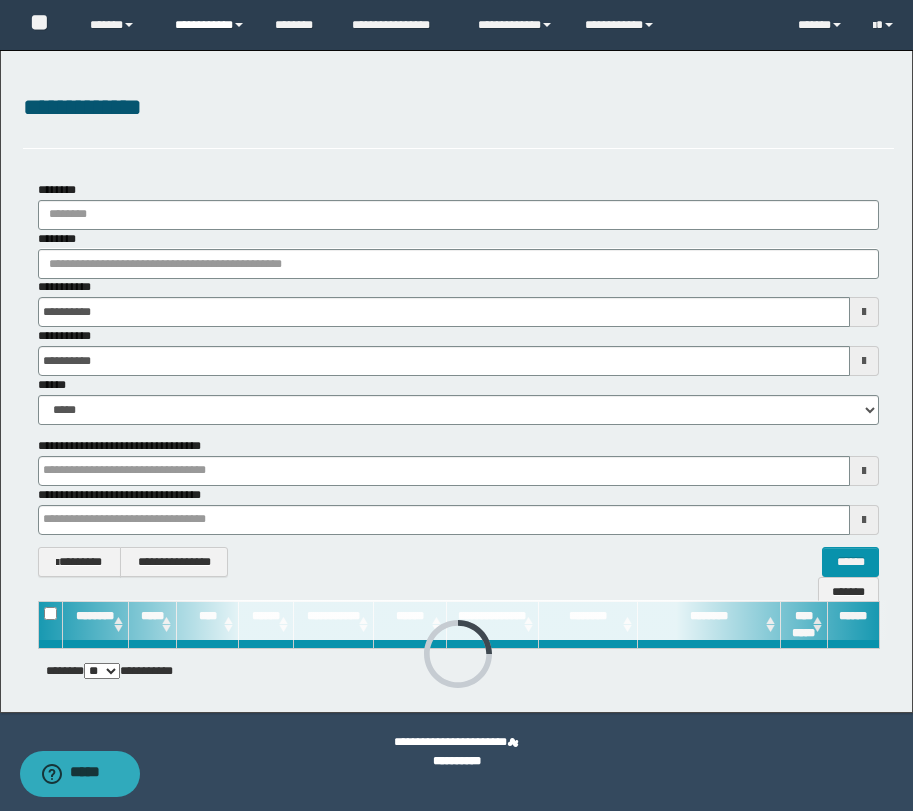click on "**********" at bounding box center [210, 25] 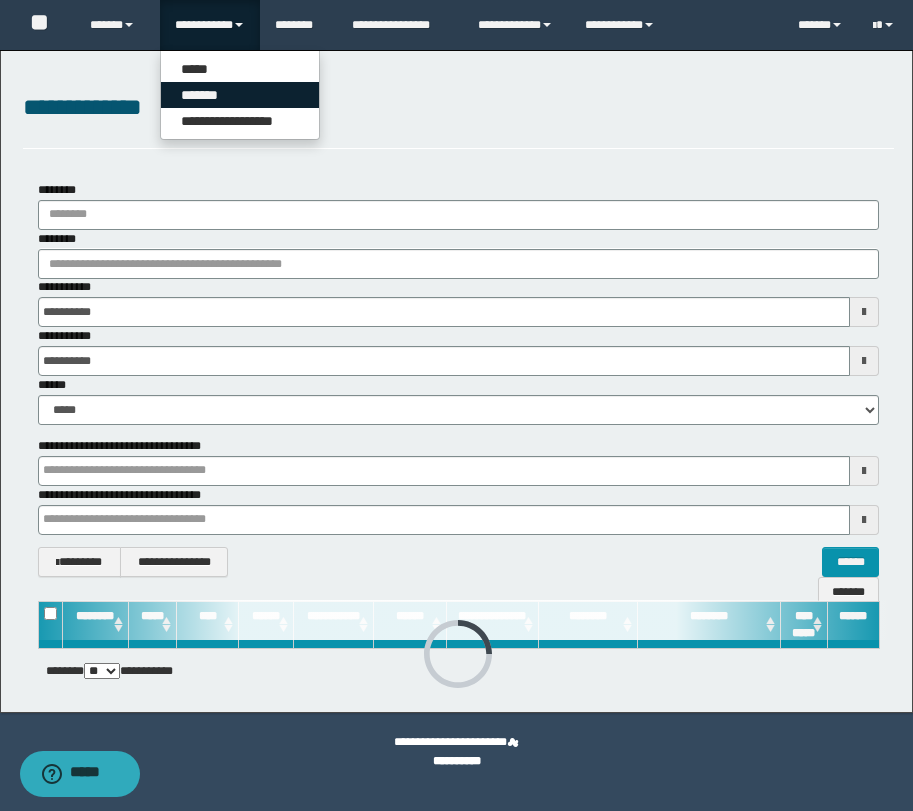click on "*******" at bounding box center (240, 95) 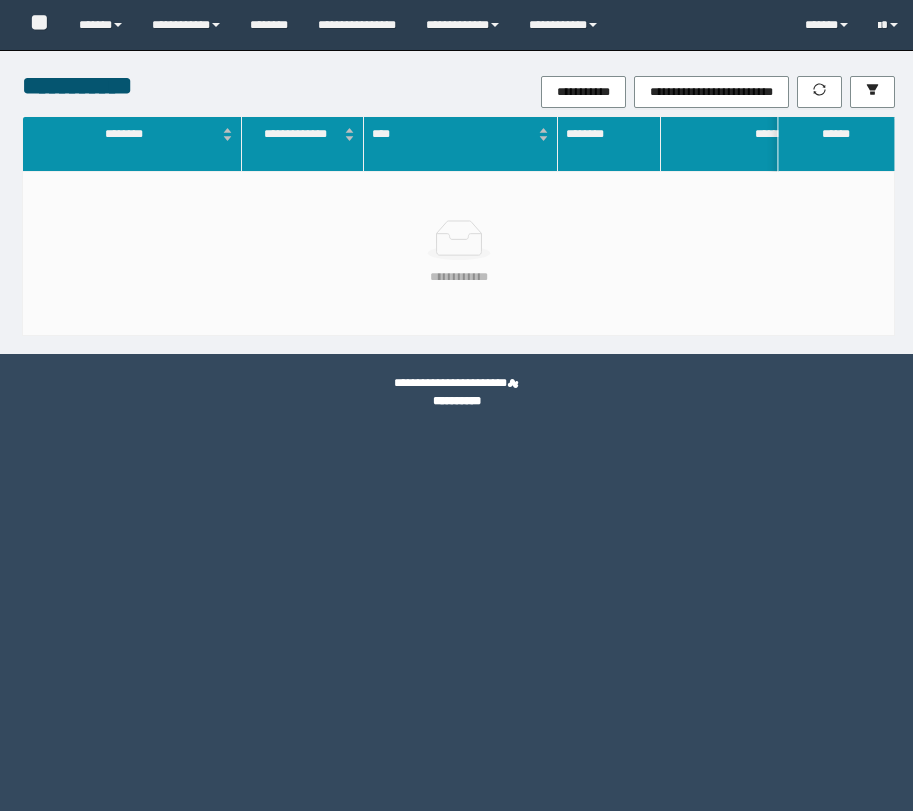 scroll, scrollTop: 0, scrollLeft: 0, axis: both 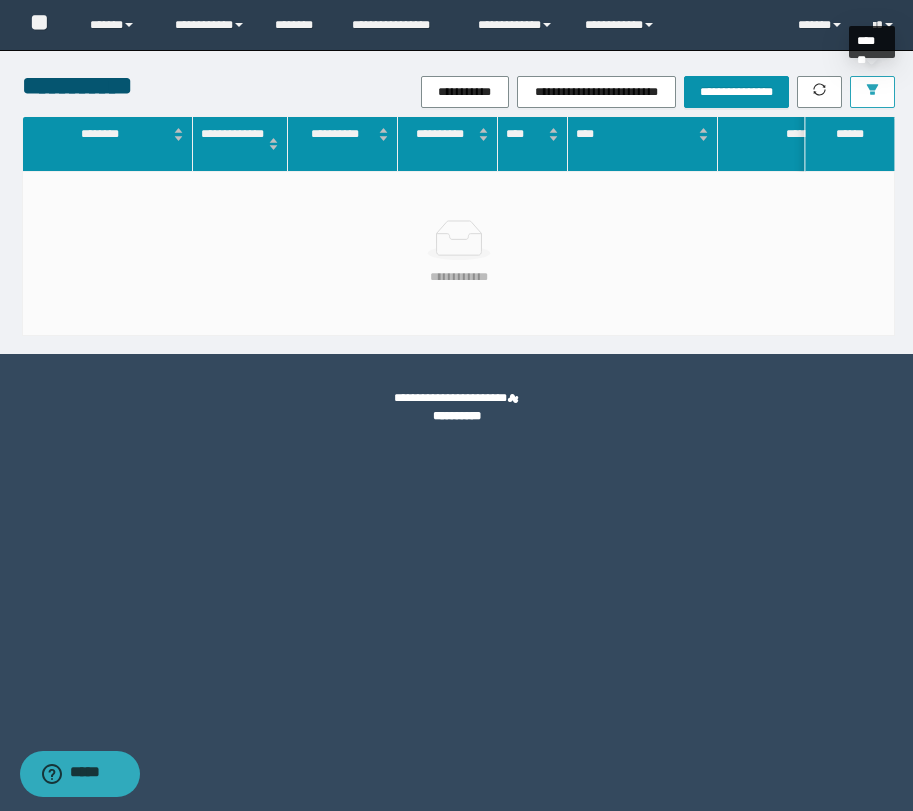 click at bounding box center (872, 92) 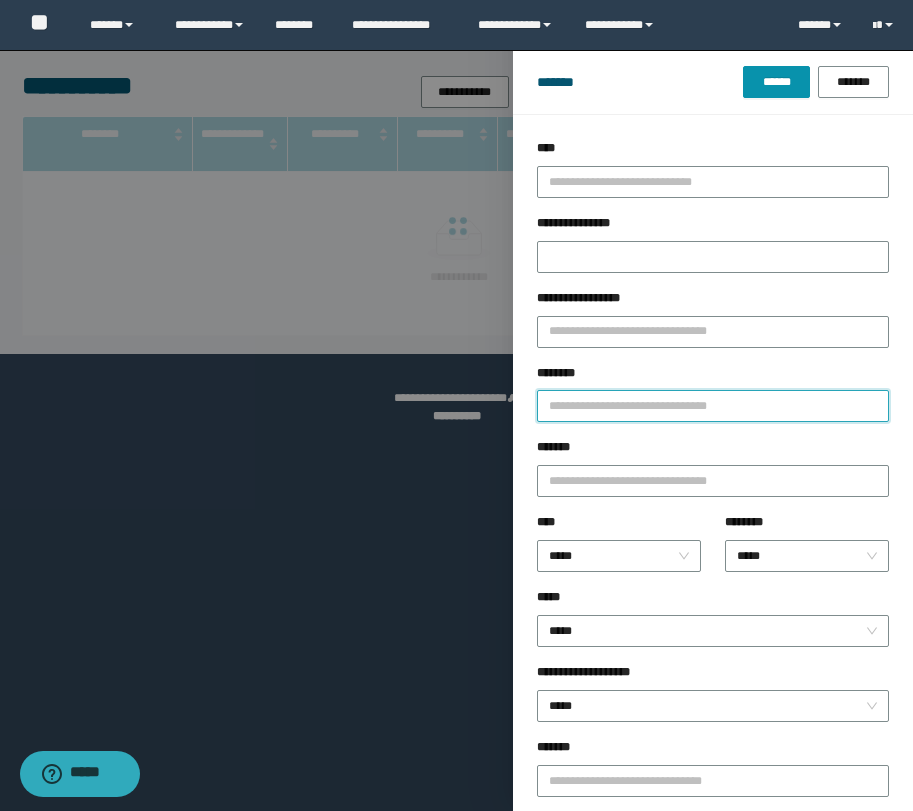 click on "********" at bounding box center (713, 406) 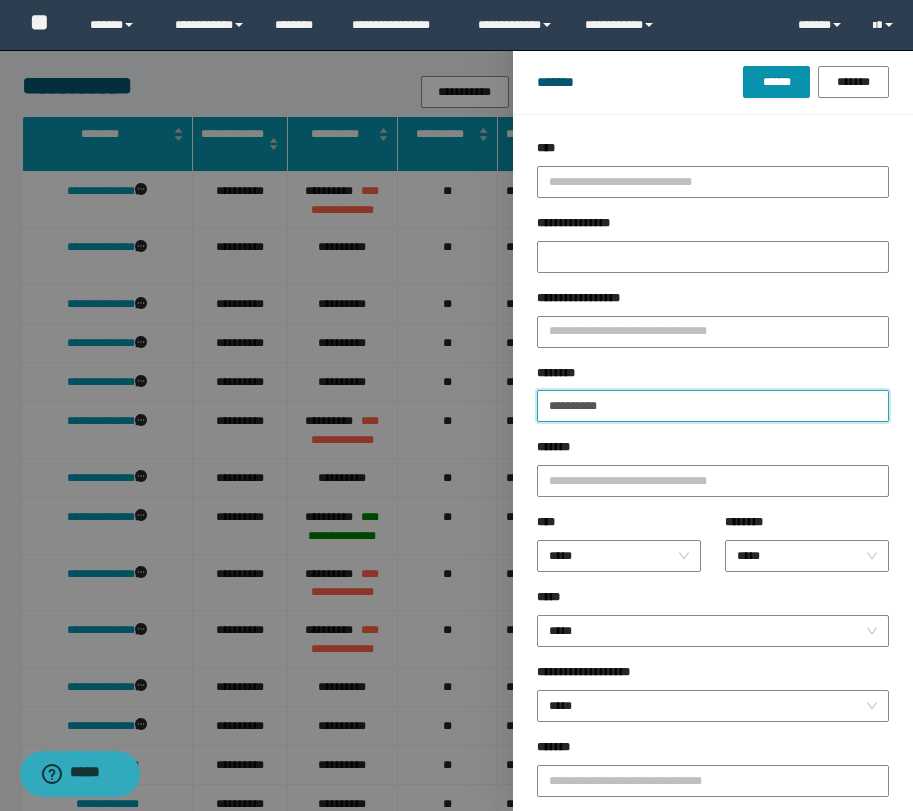 type on "**********" 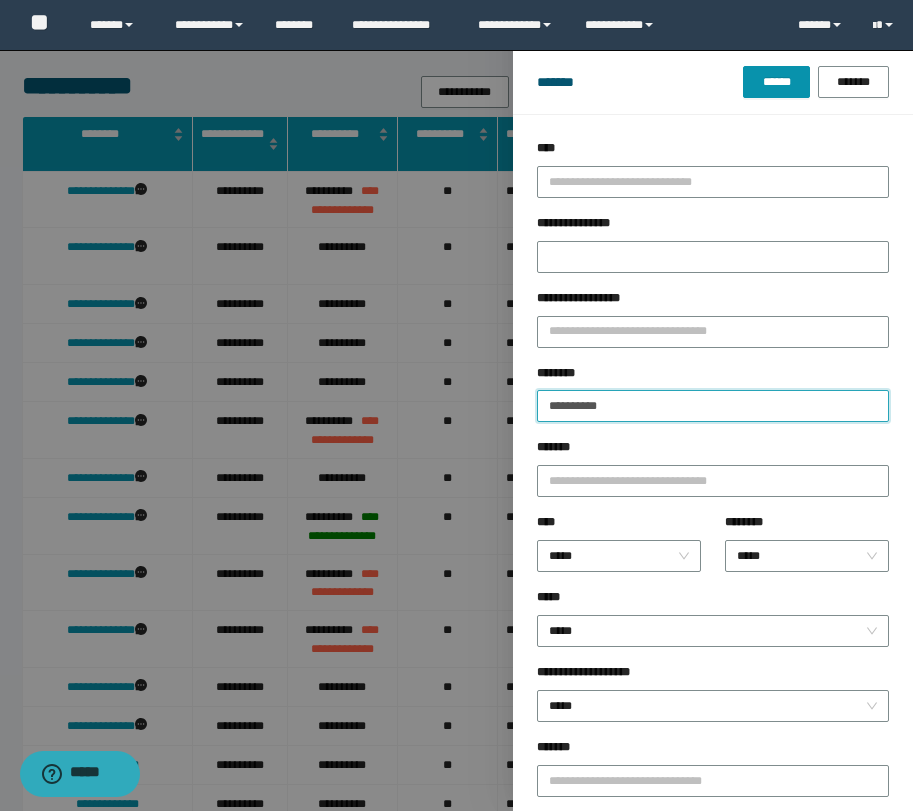 click on "**********" at bounding box center [713, 406] 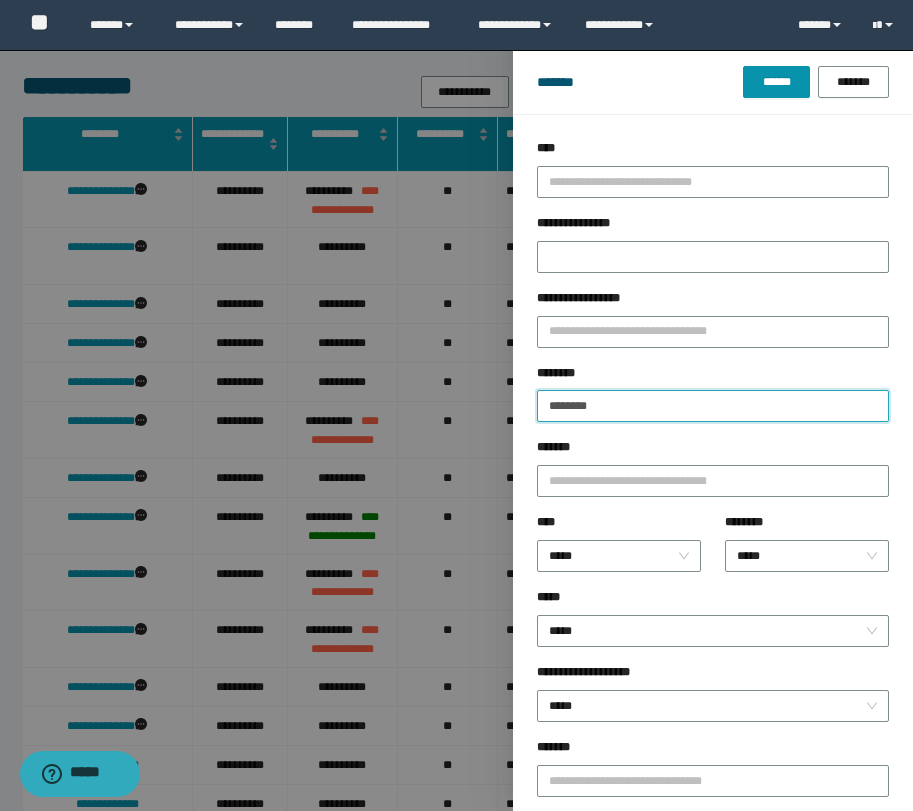 click on "******" at bounding box center [776, 82] 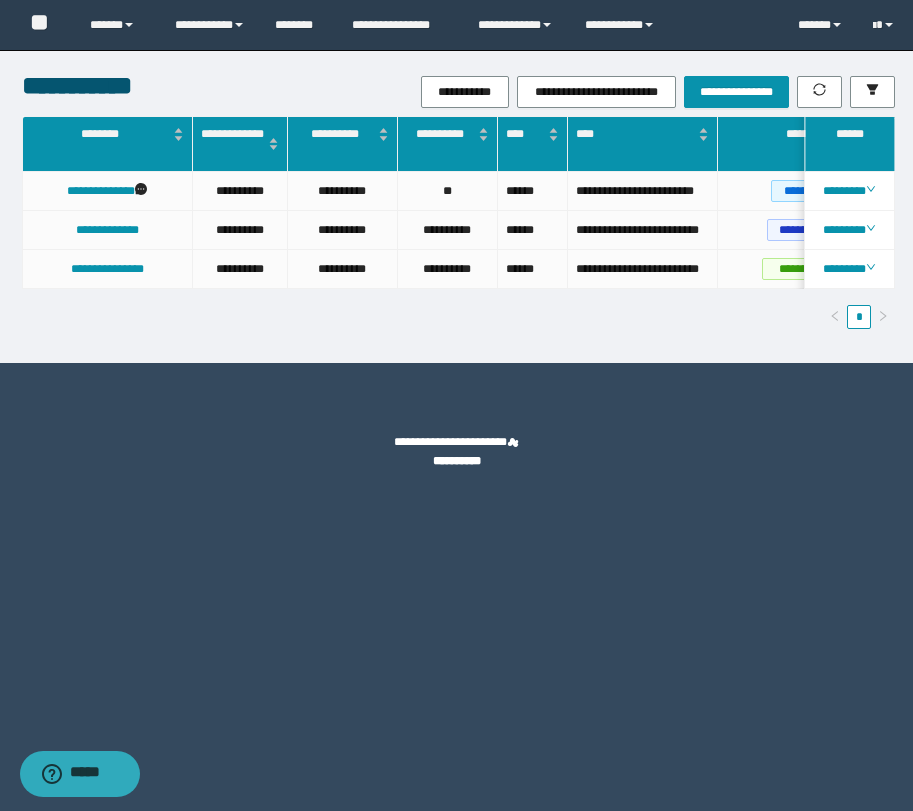 click on "**********" at bounding box center [456, 405] 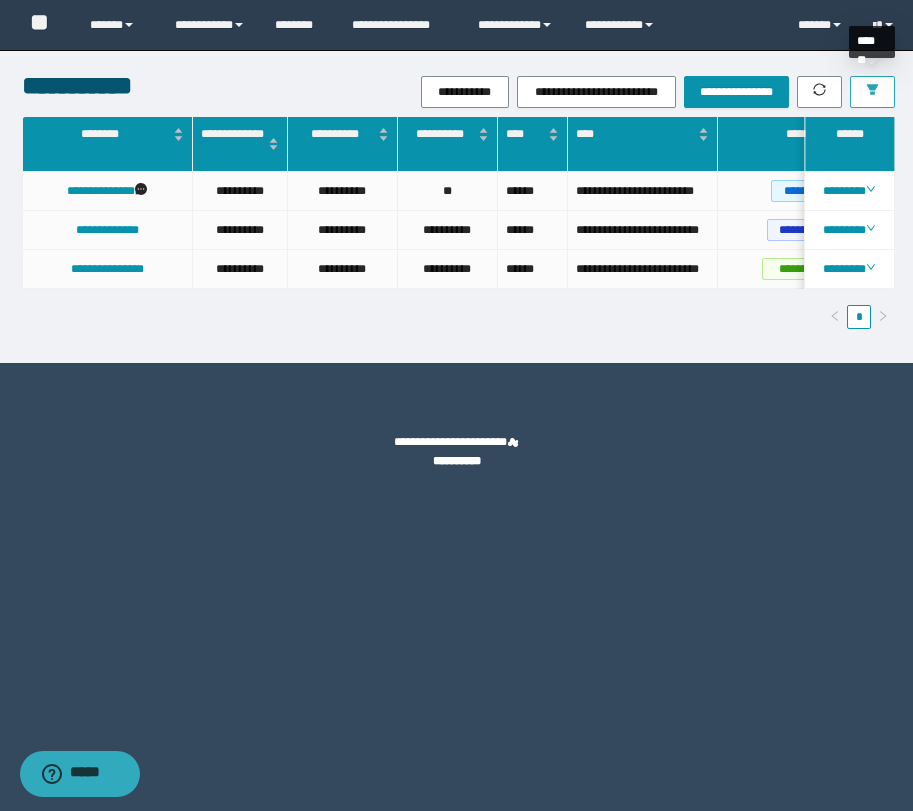 click at bounding box center (872, 92) 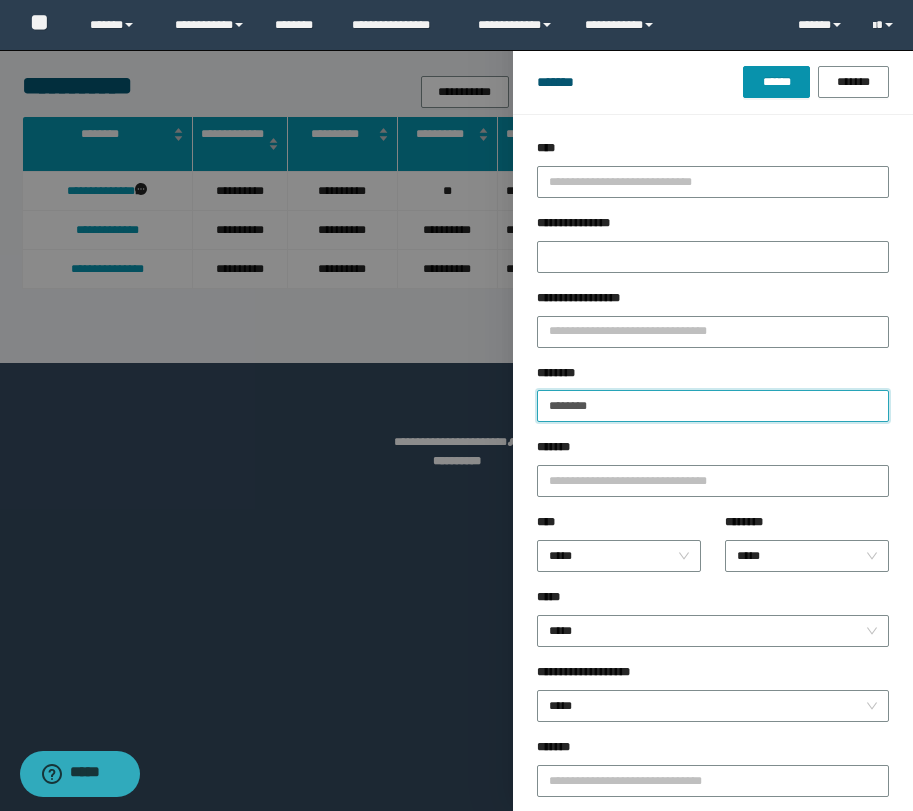 drag, startPoint x: 629, startPoint y: 401, endPoint x: 384, endPoint y: 395, distance: 245.07346 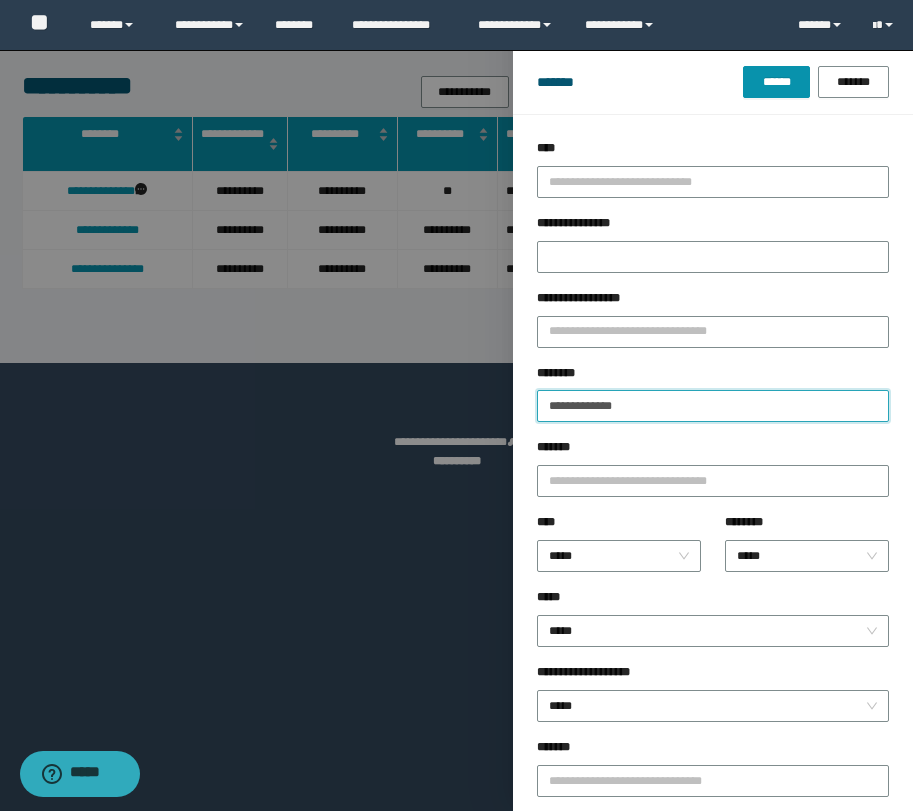 click on "**********" at bounding box center (713, 406) 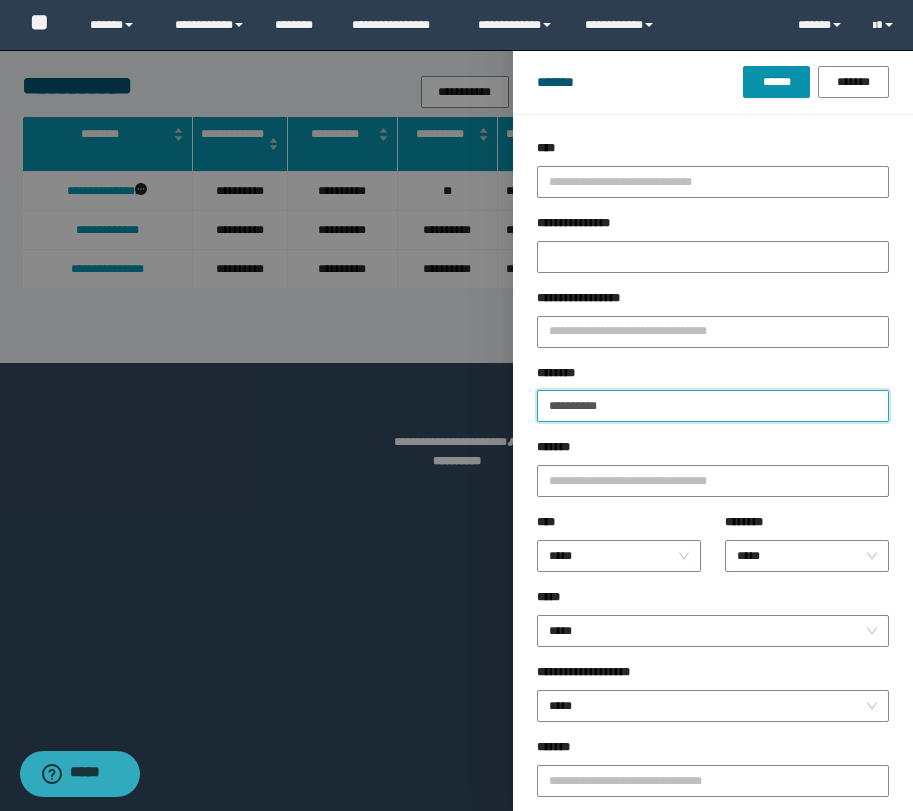 click on "******" at bounding box center (776, 82) 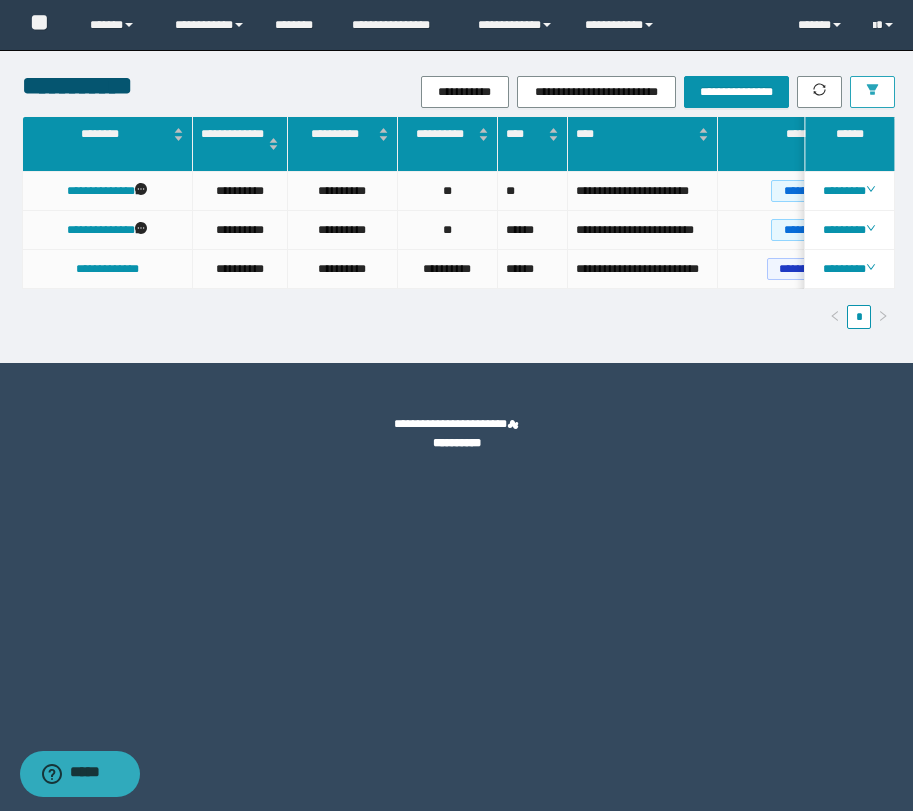 click at bounding box center [872, 92] 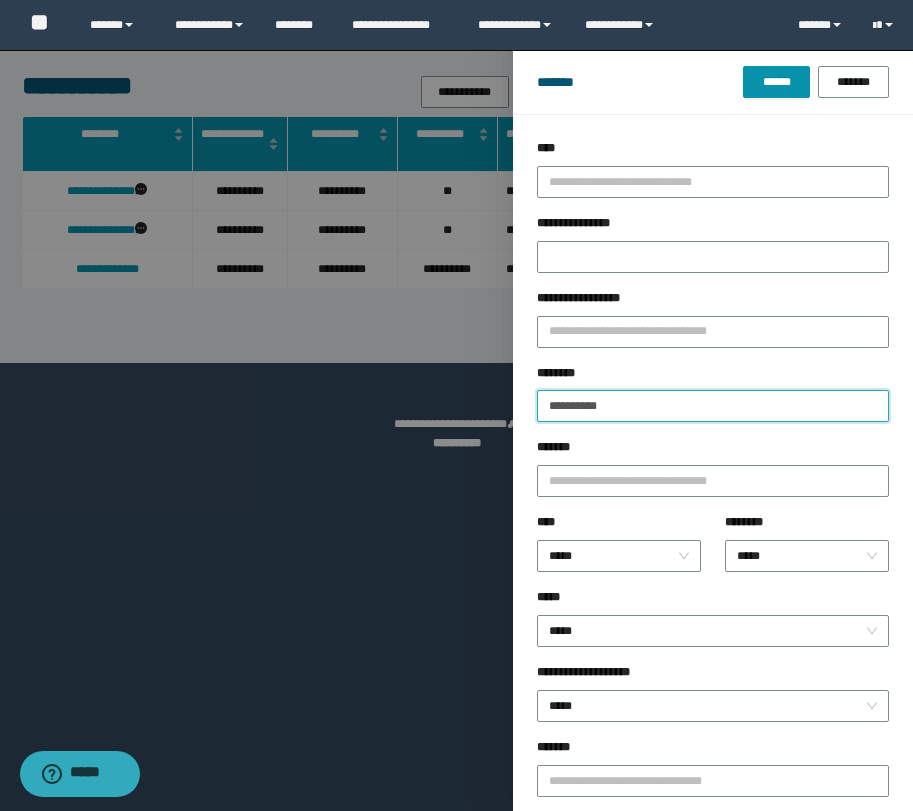 drag, startPoint x: 640, startPoint y: 408, endPoint x: 350, endPoint y: 411, distance: 290.0155 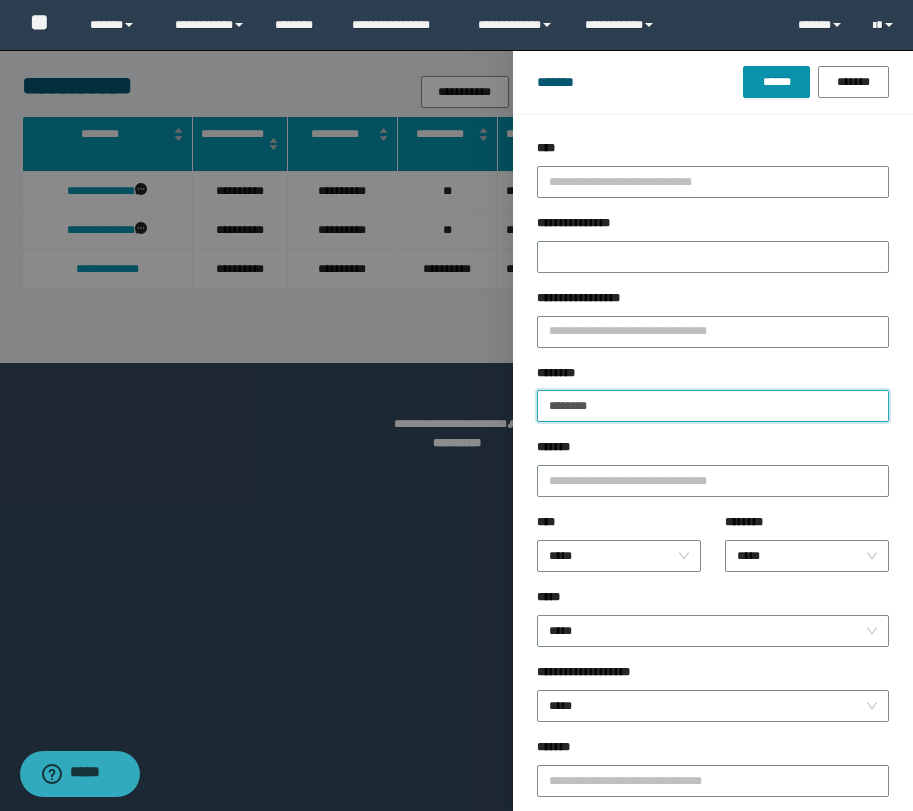 click on "******" at bounding box center (776, 82) 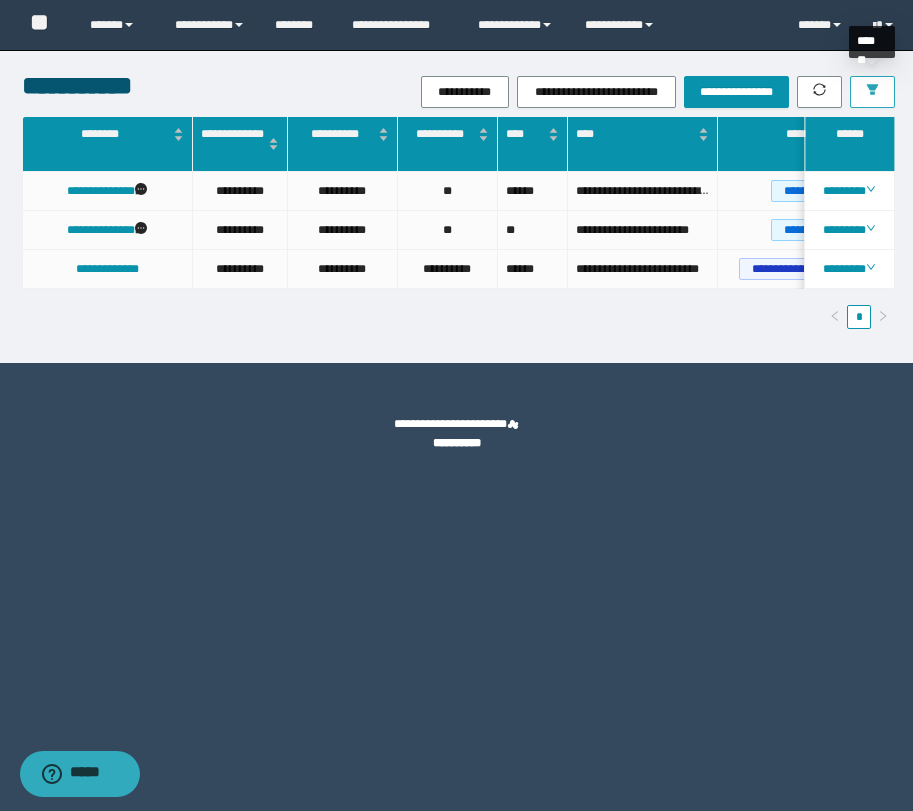 click at bounding box center [872, 92] 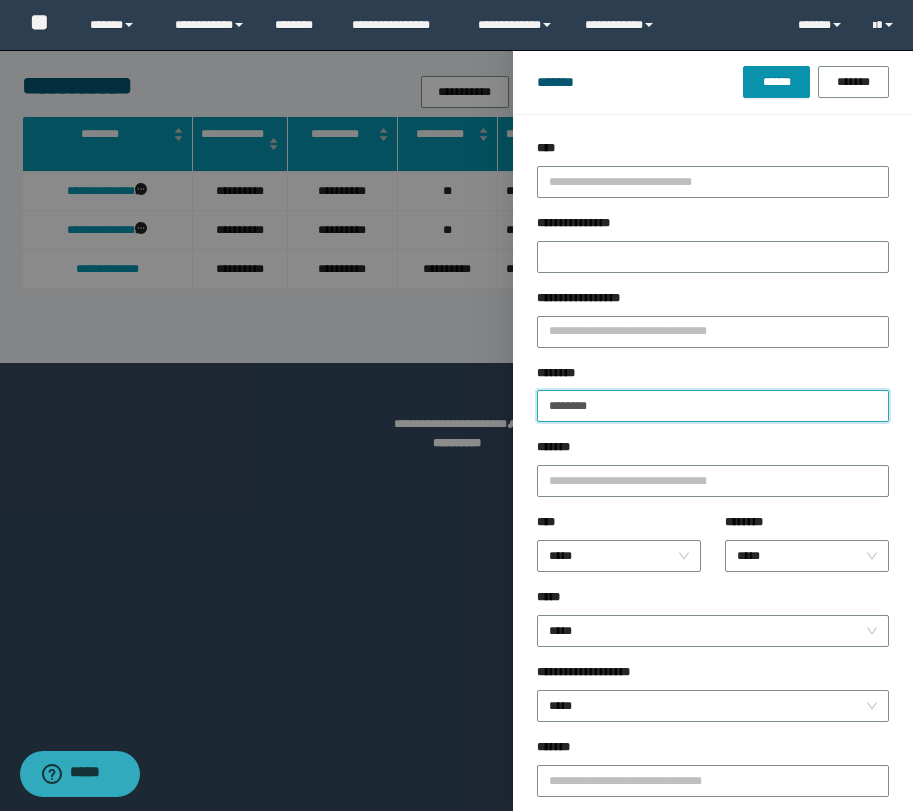 drag, startPoint x: 352, startPoint y: 410, endPoint x: 282, endPoint y: 416, distance: 70.256676 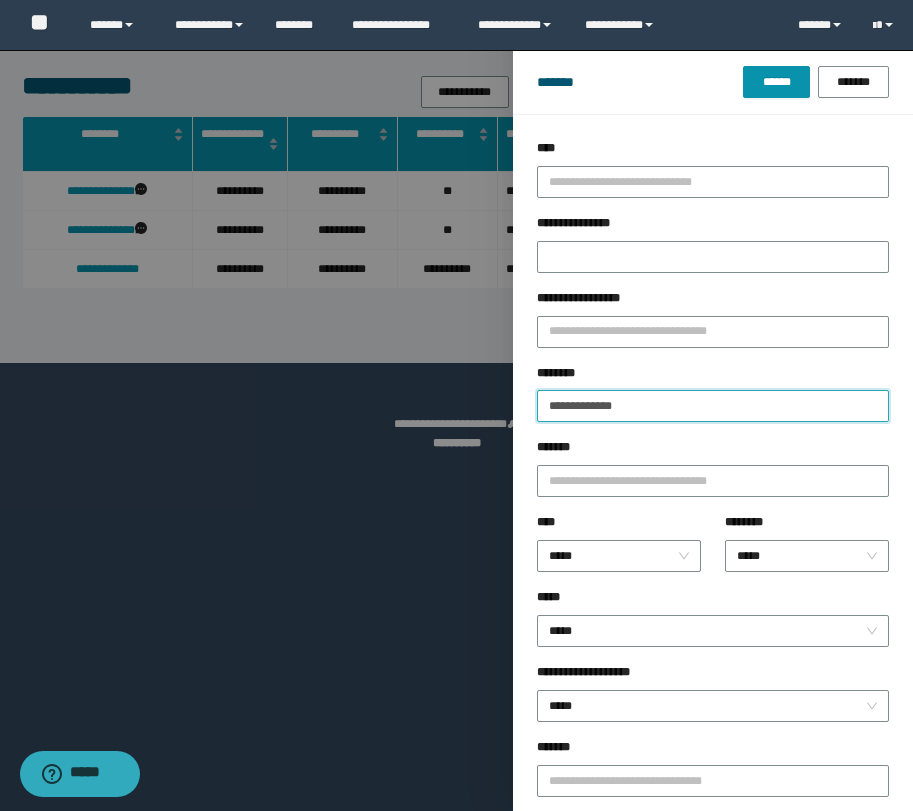 drag, startPoint x: 561, startPoint y: 405, endPoint x: 594, endPoint y: 405, distance: 33 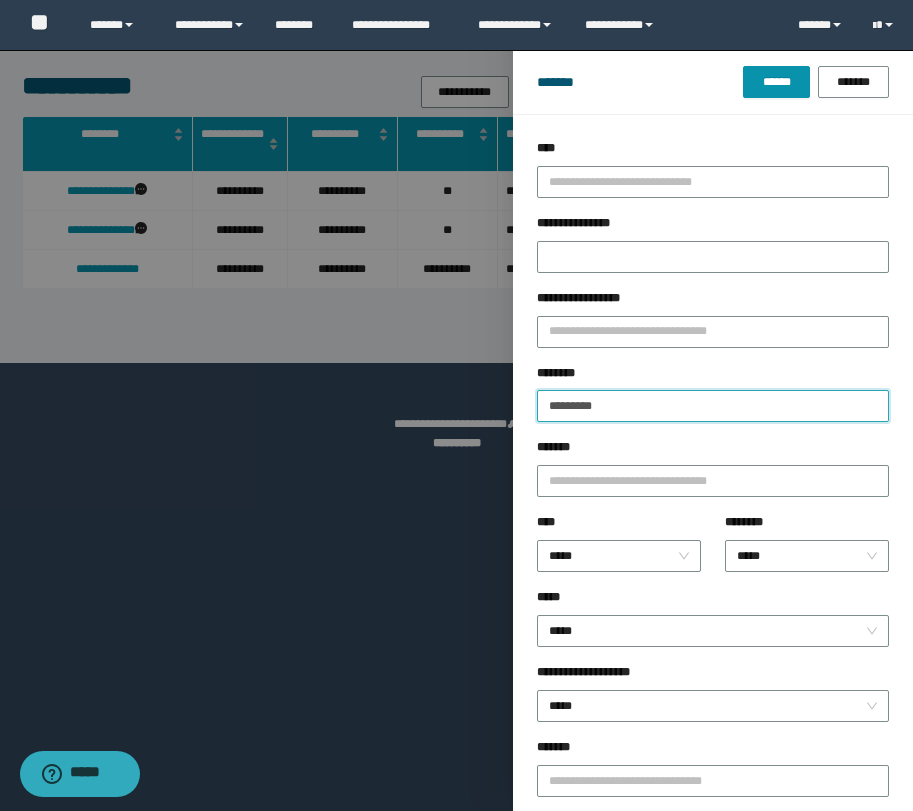 drag, startPoint x: 656, startPoint y: 413, endPoint x: 470, endPoint y: 405, distance: 186.17197 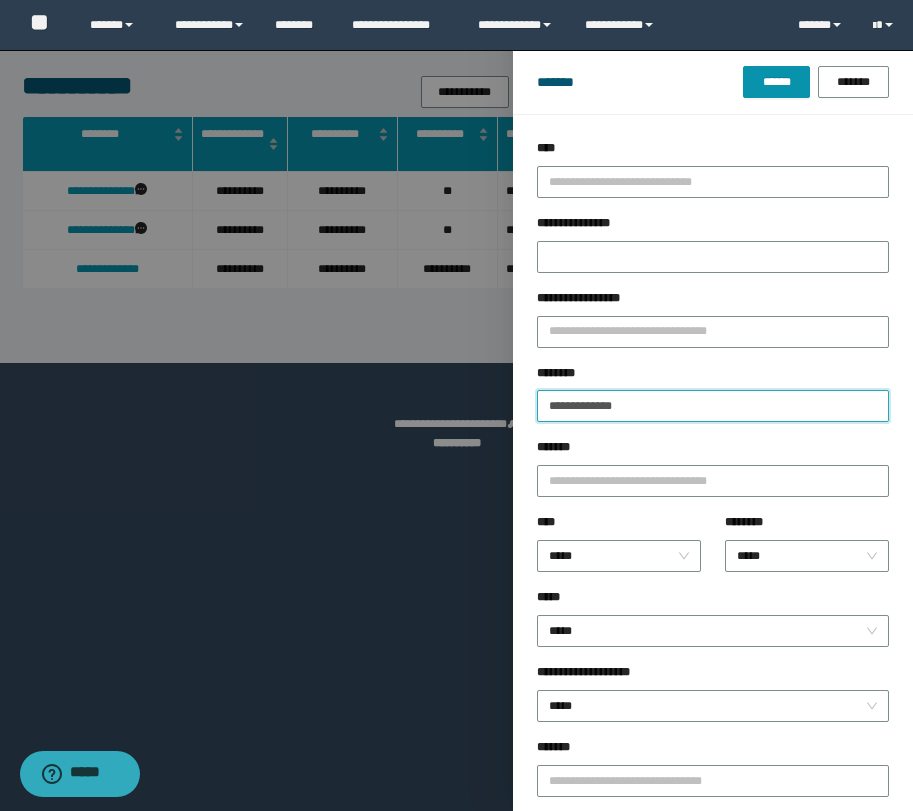 click on "**********" at bounding box center (713, 406) 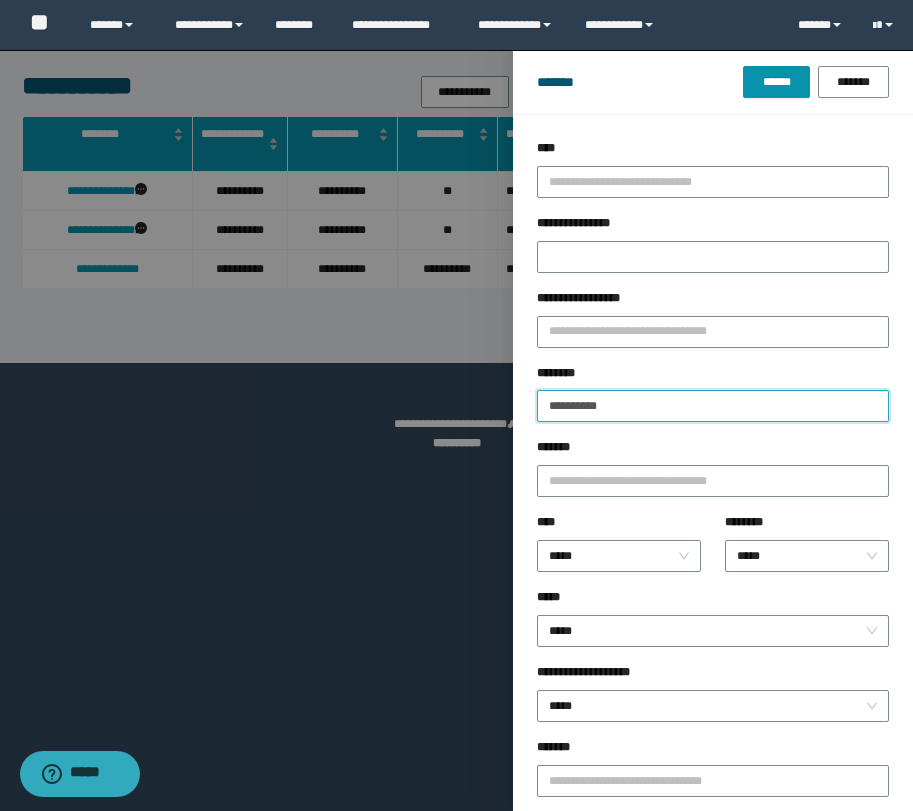 click on "******" at bounding box center [776, 82] 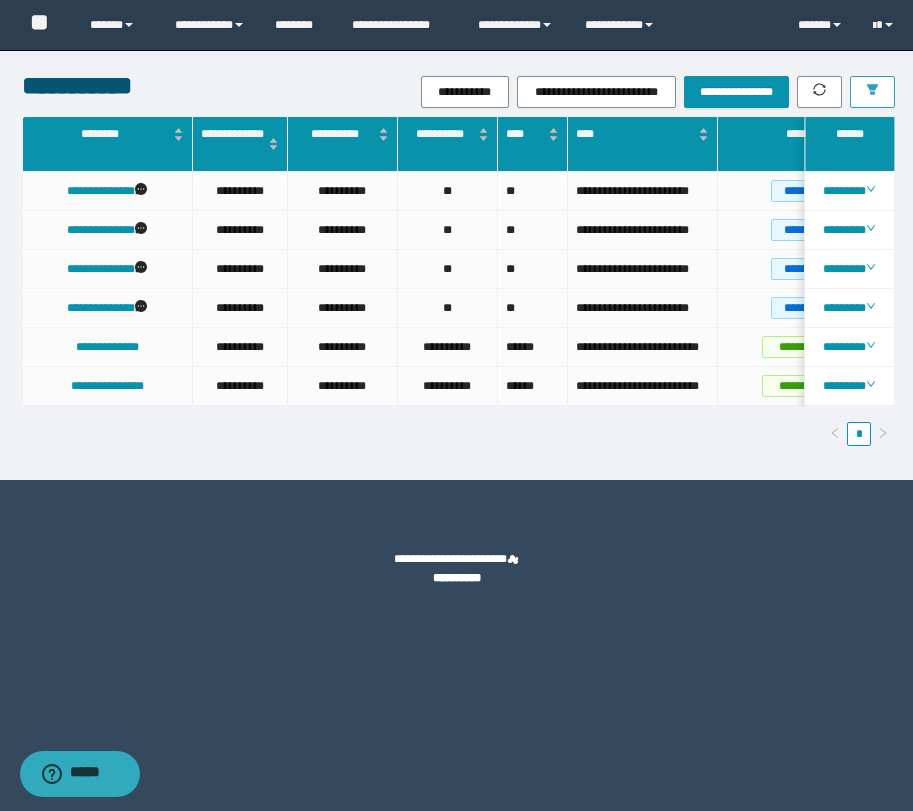 click at bounding box center (872, 92) 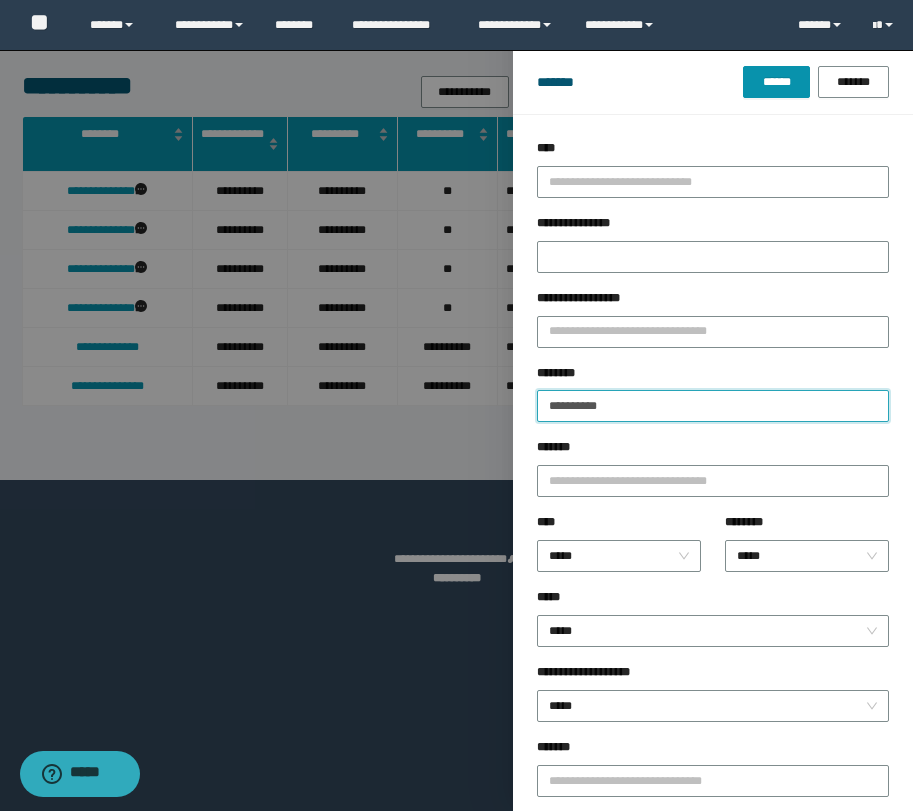 drag, startPoint x: 636, startPoint y: 408, endPoint x: 422, endPoint y: 391, distance: 214.67418 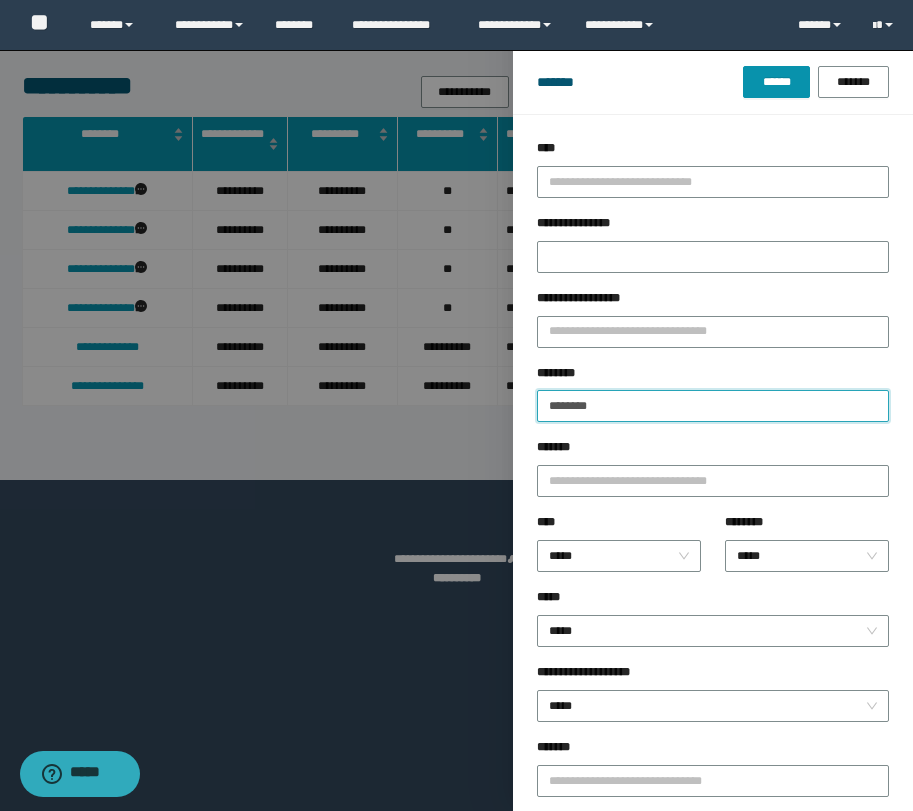 type on "********" 